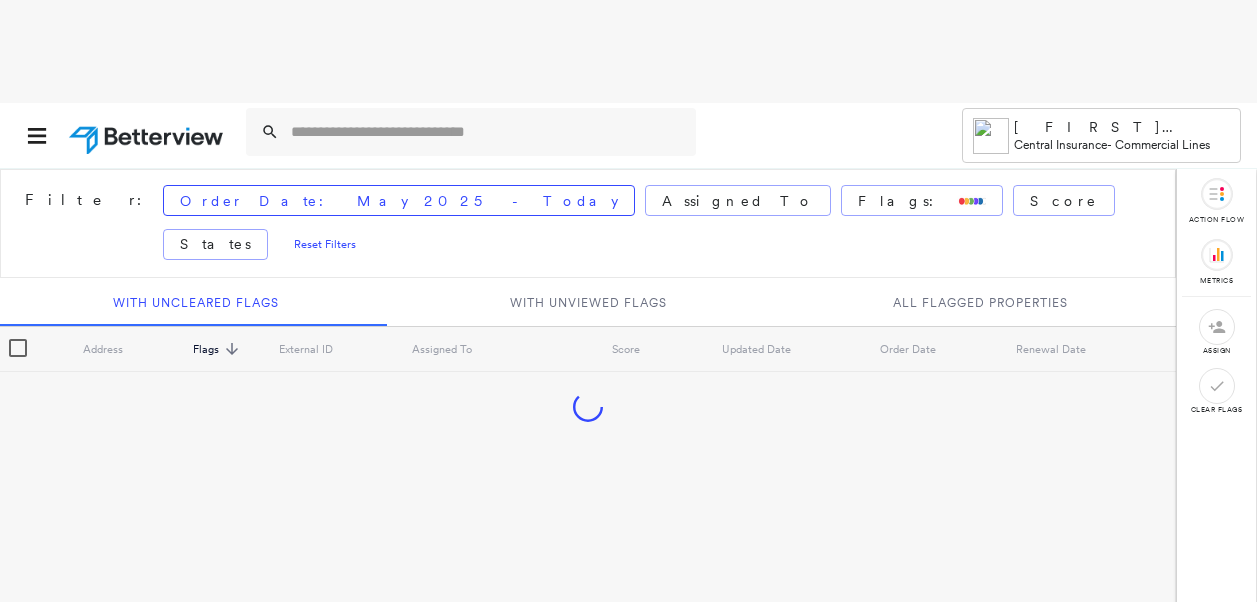 scroll, scrollTop: 0, scrollLeft: 0, axis: both 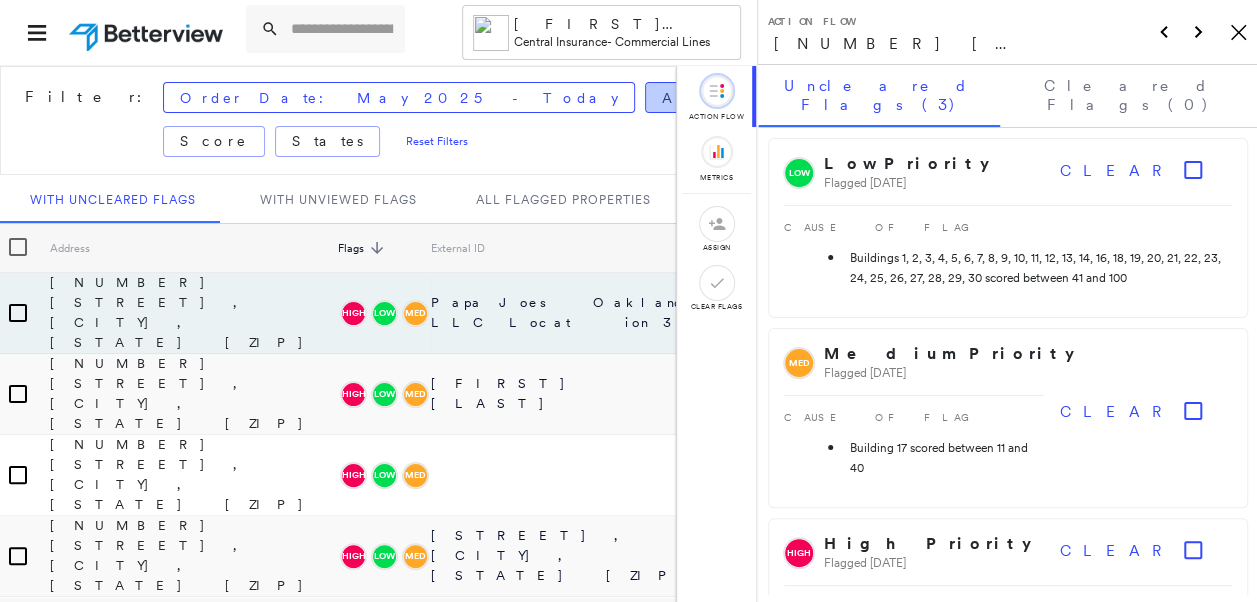 click on "Assigned To" at bounding box center [738, 98] 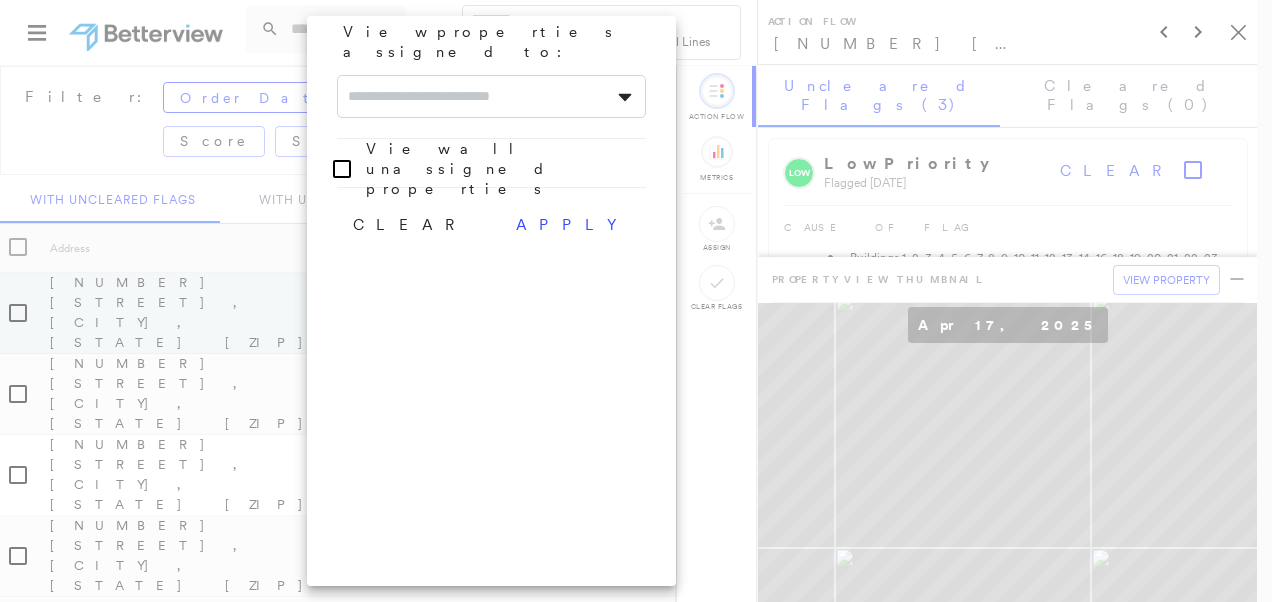 click 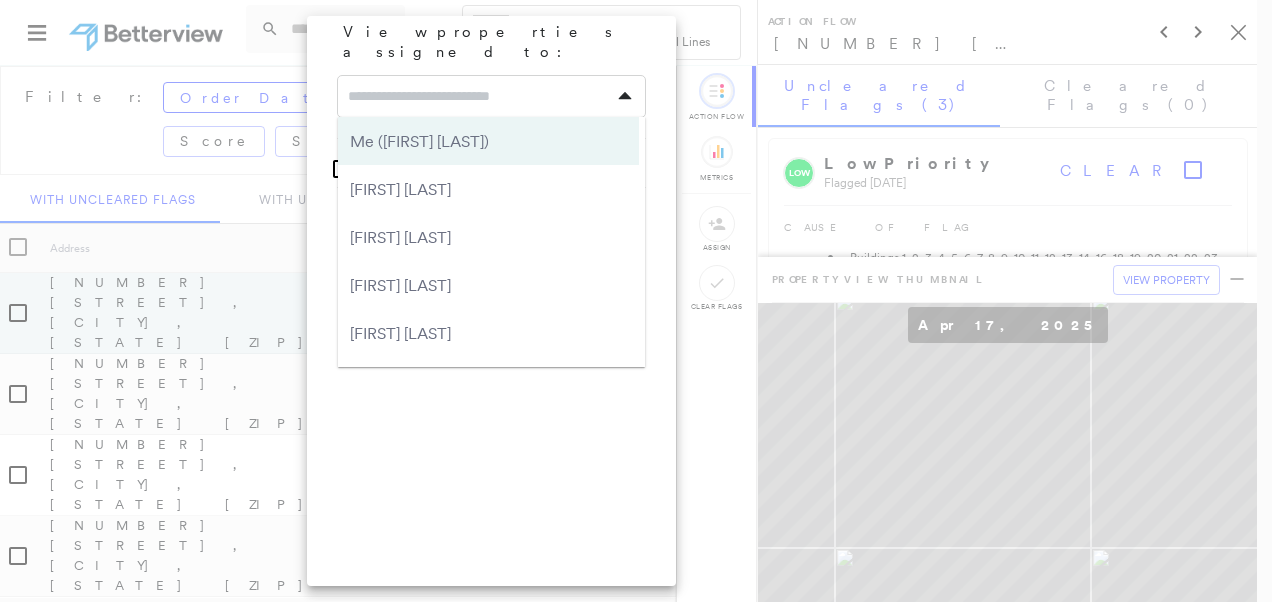 click on "Me ([FIRST] [LAST])" at bounding box center [488, 141] 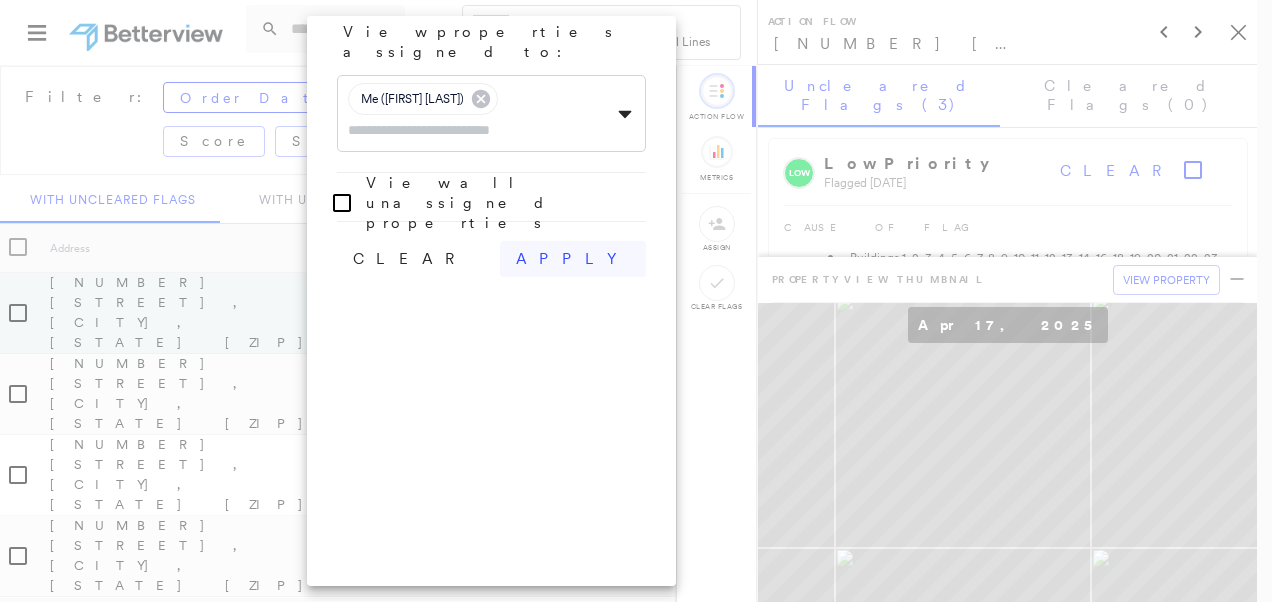 click on "apply" at bounding box center [573, 259] 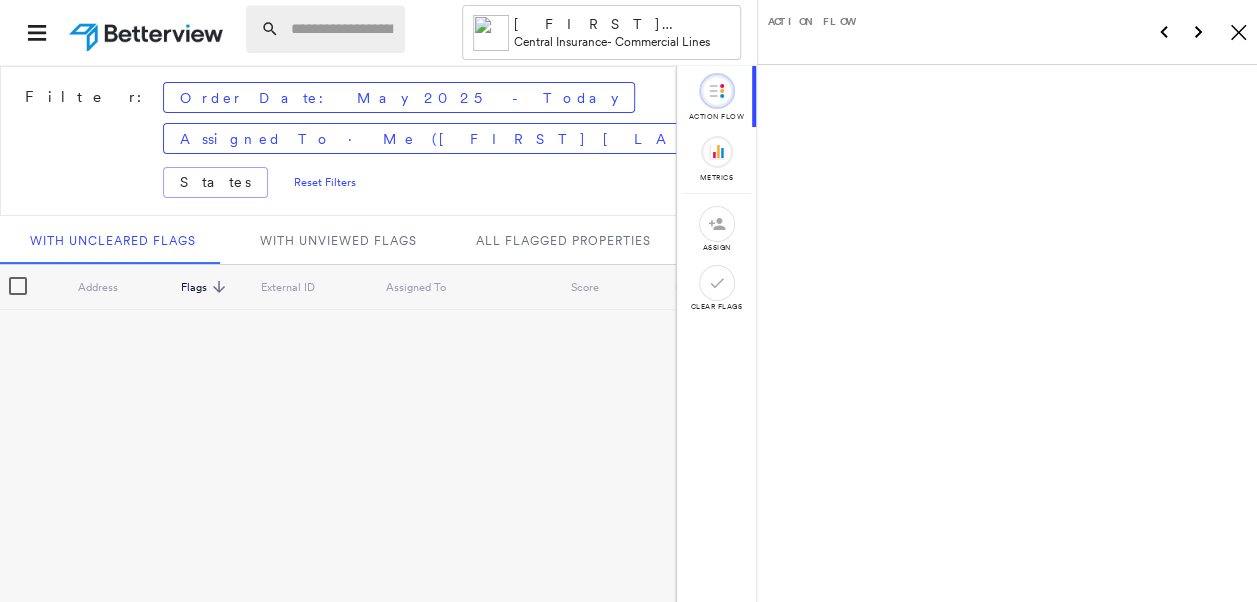 click at bounding box center (342, 29) 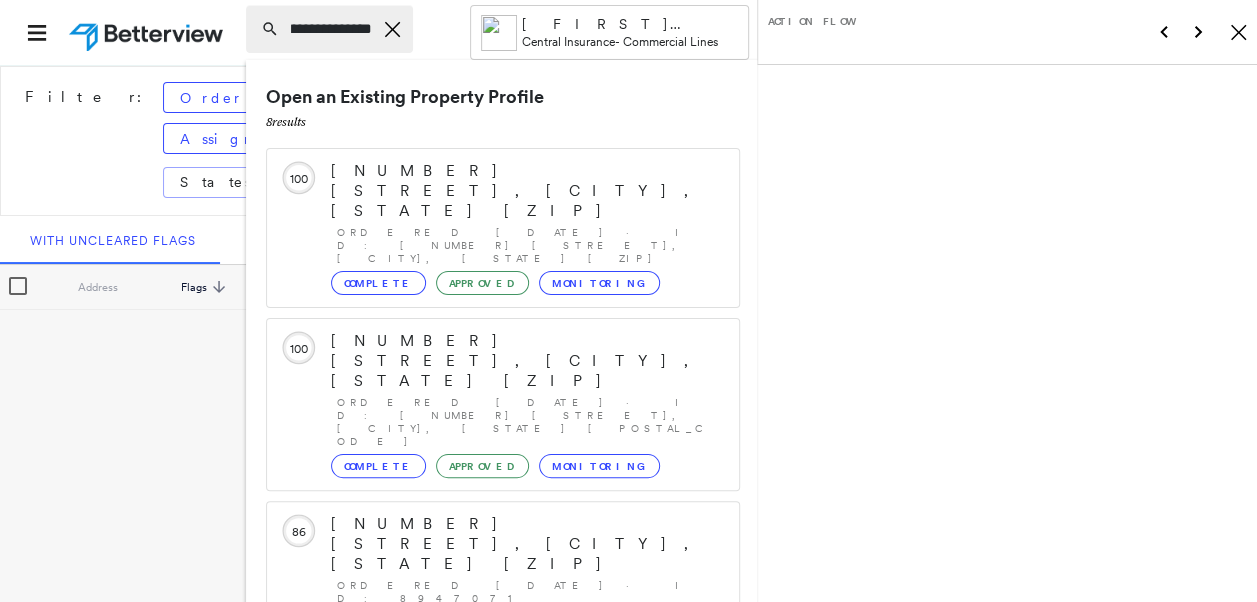 scroll, scrollTop: 0, scrollLeft: 186, axis: horizontal 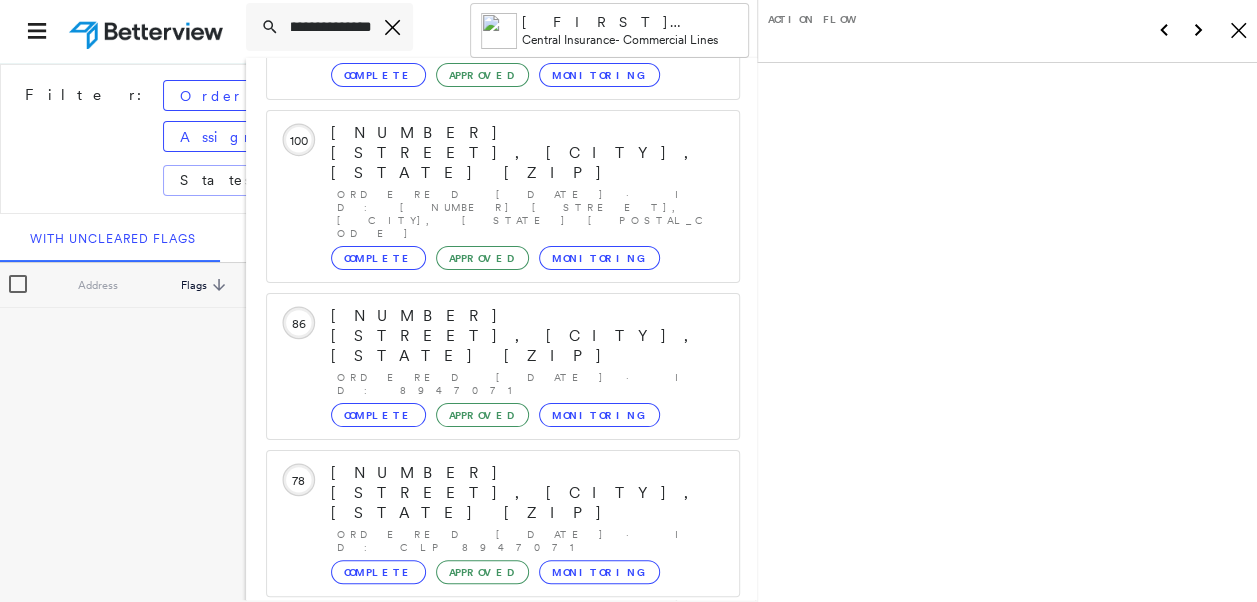 click on "Show 3 more existing properties" at bounding box center [504, 817] 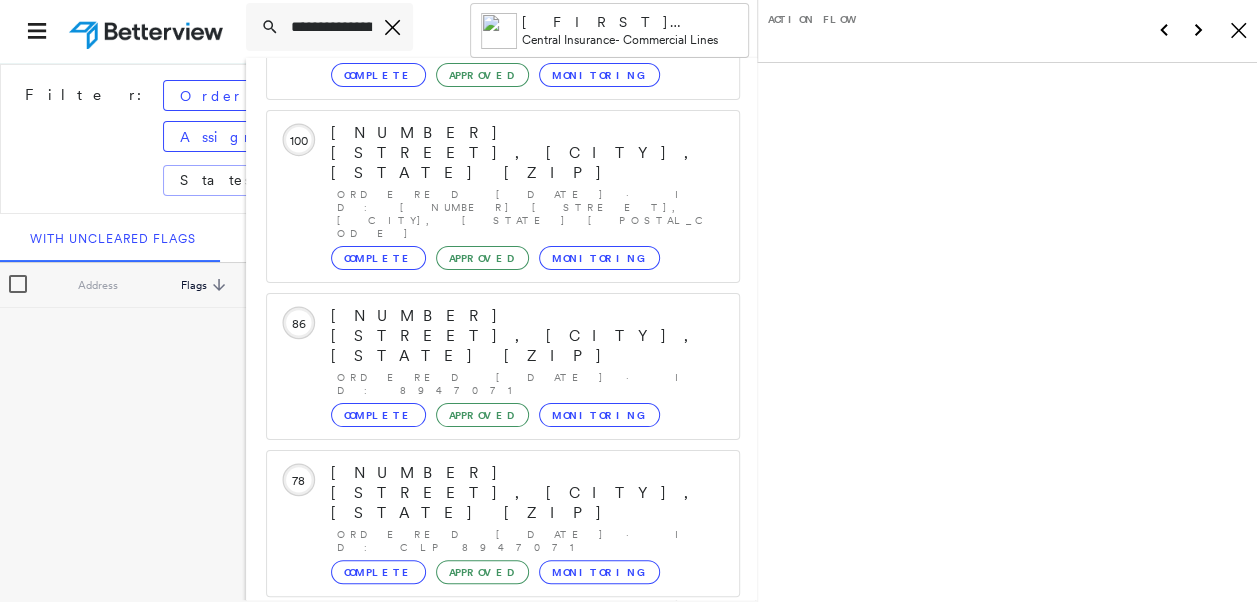 scroll, scrollTop: 270, scrollLeft: 0, axis: vertical 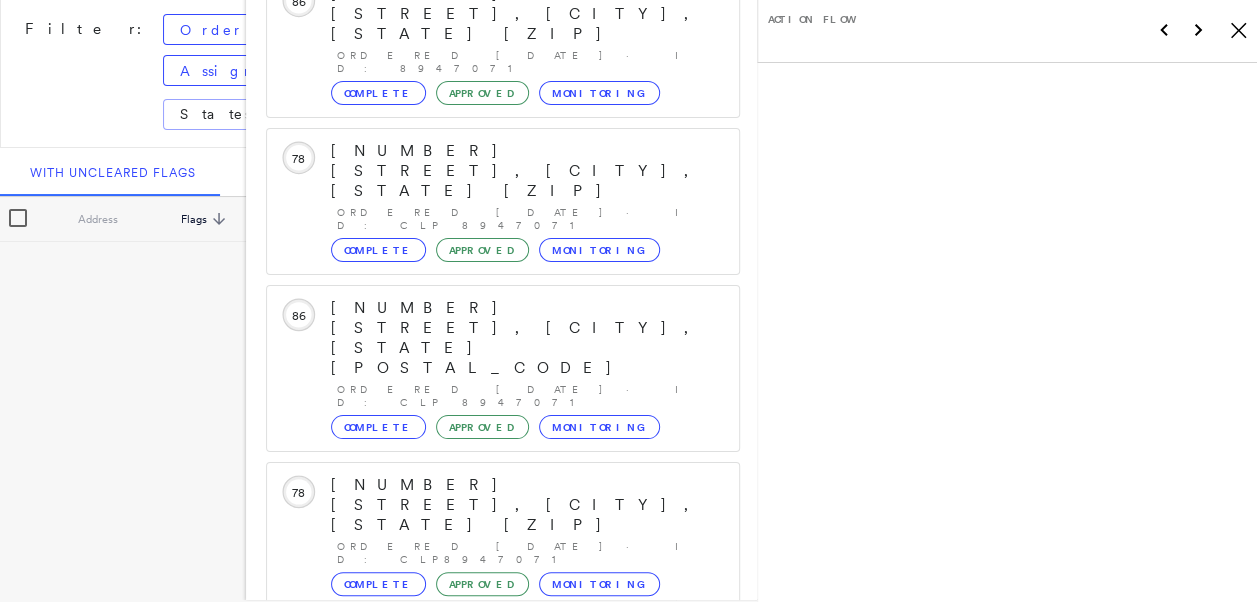 click on "[NUMBER] [STREET], [CITY], [STATE] [ZIP], [COUNTRY]" at bounding box center (491, 1079) 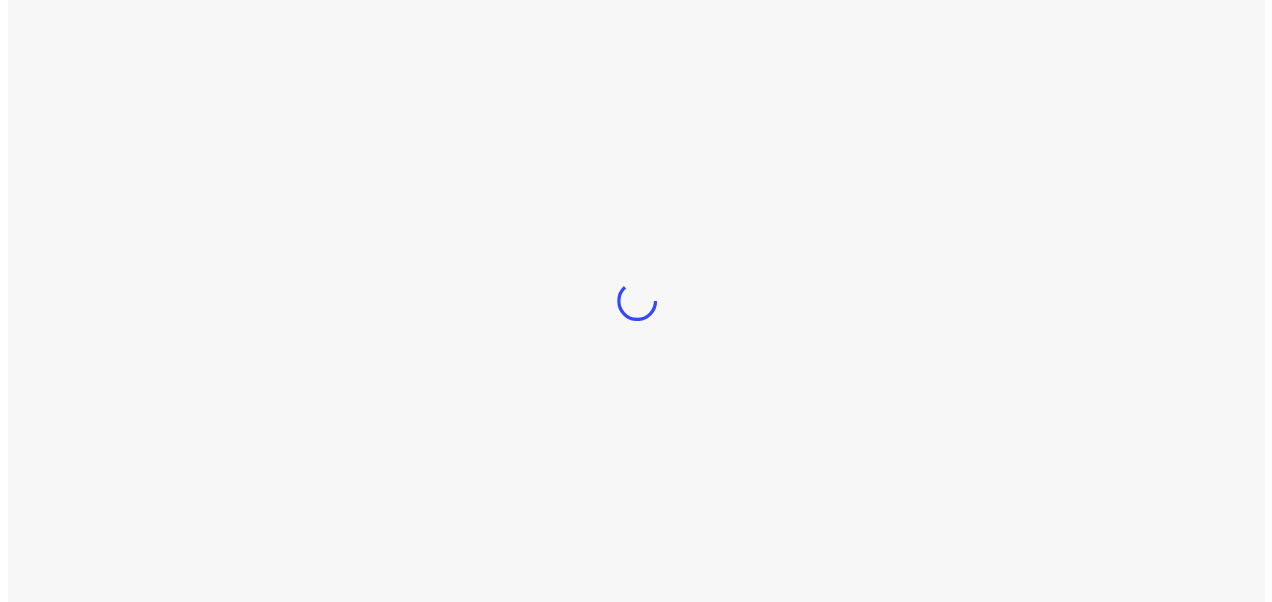 scroll, scrollTop: 0, scrollLeft: 0, axis: both 